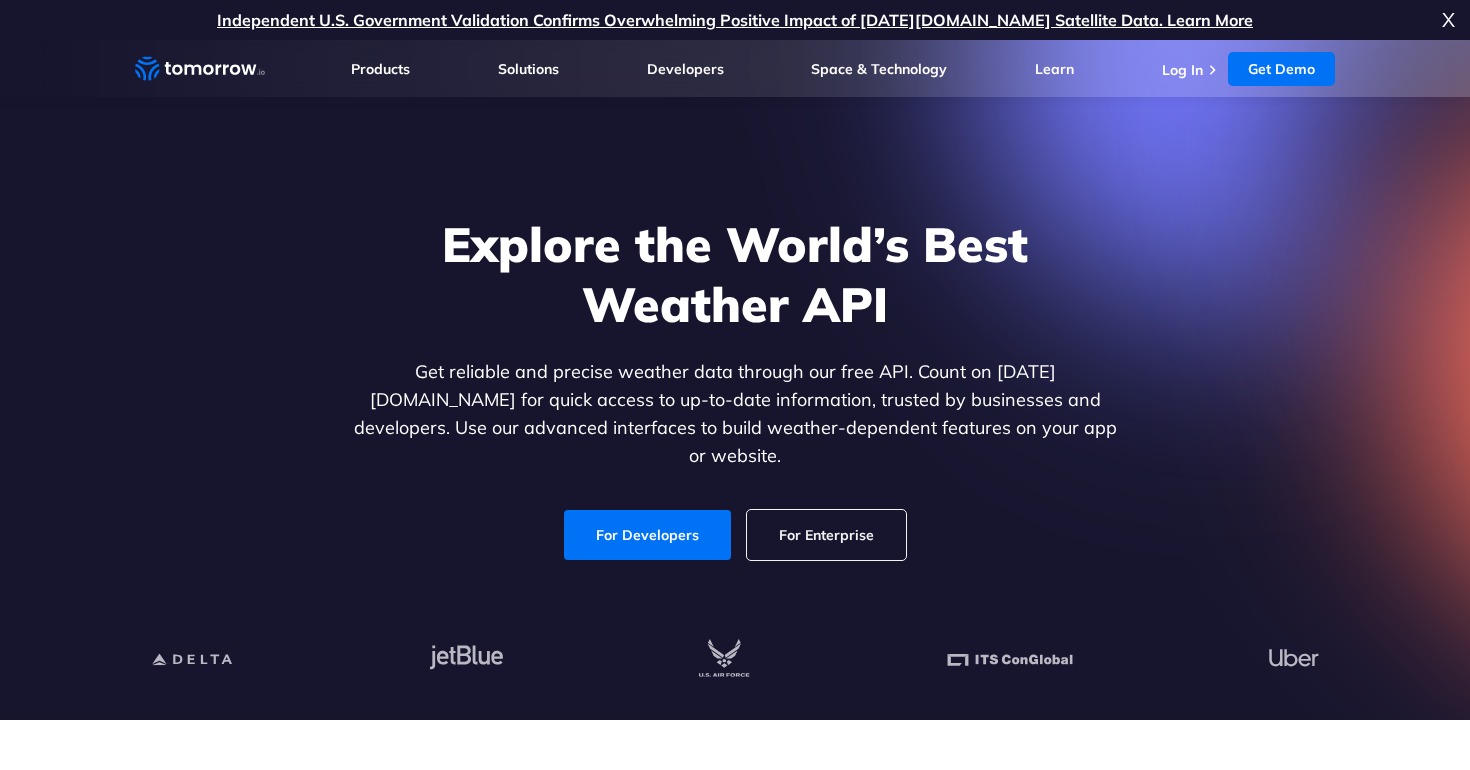 scroll, scrollTop: 0, scrollLeft: 0, axis: both 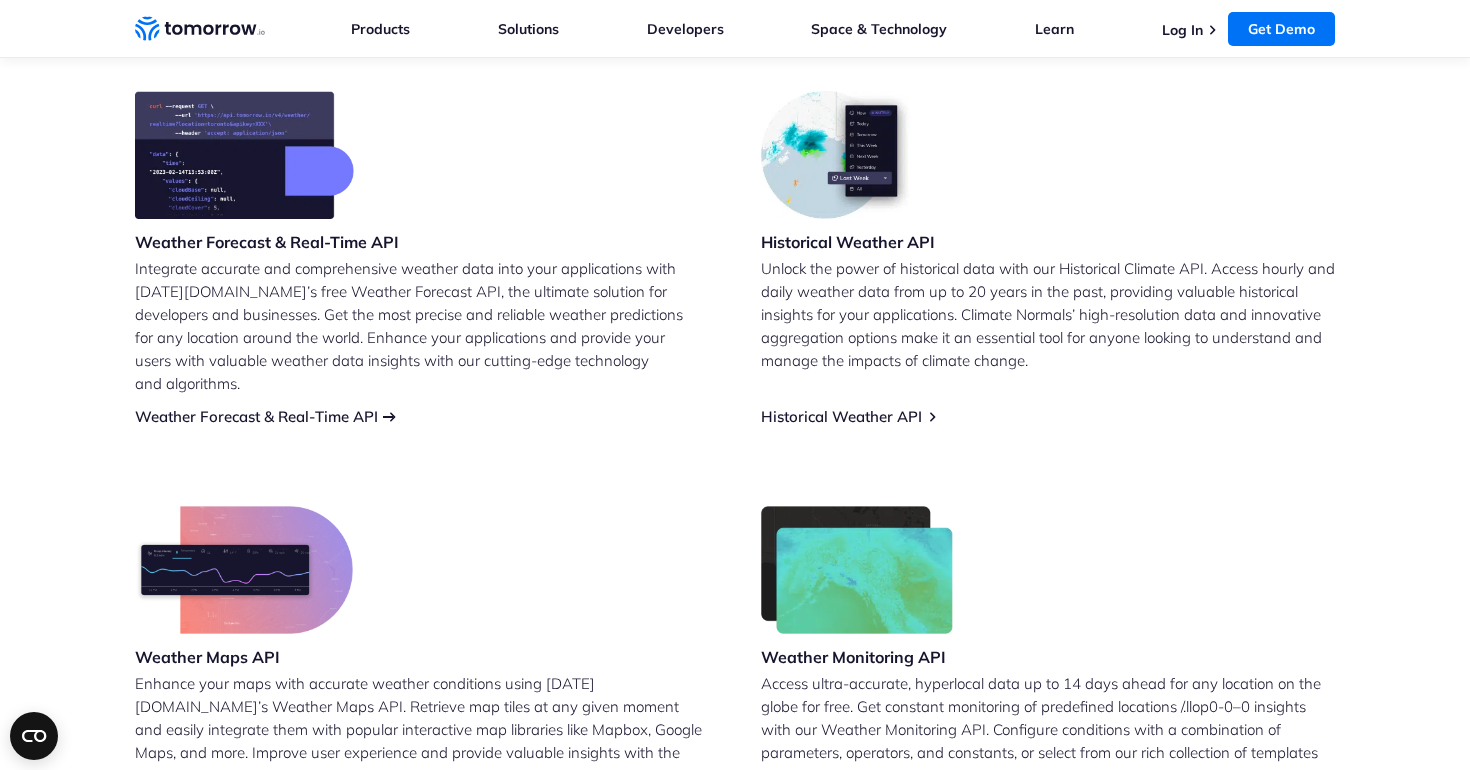 click on "Weather Forecast & Real-Time API" at bounding box center (256, 416) 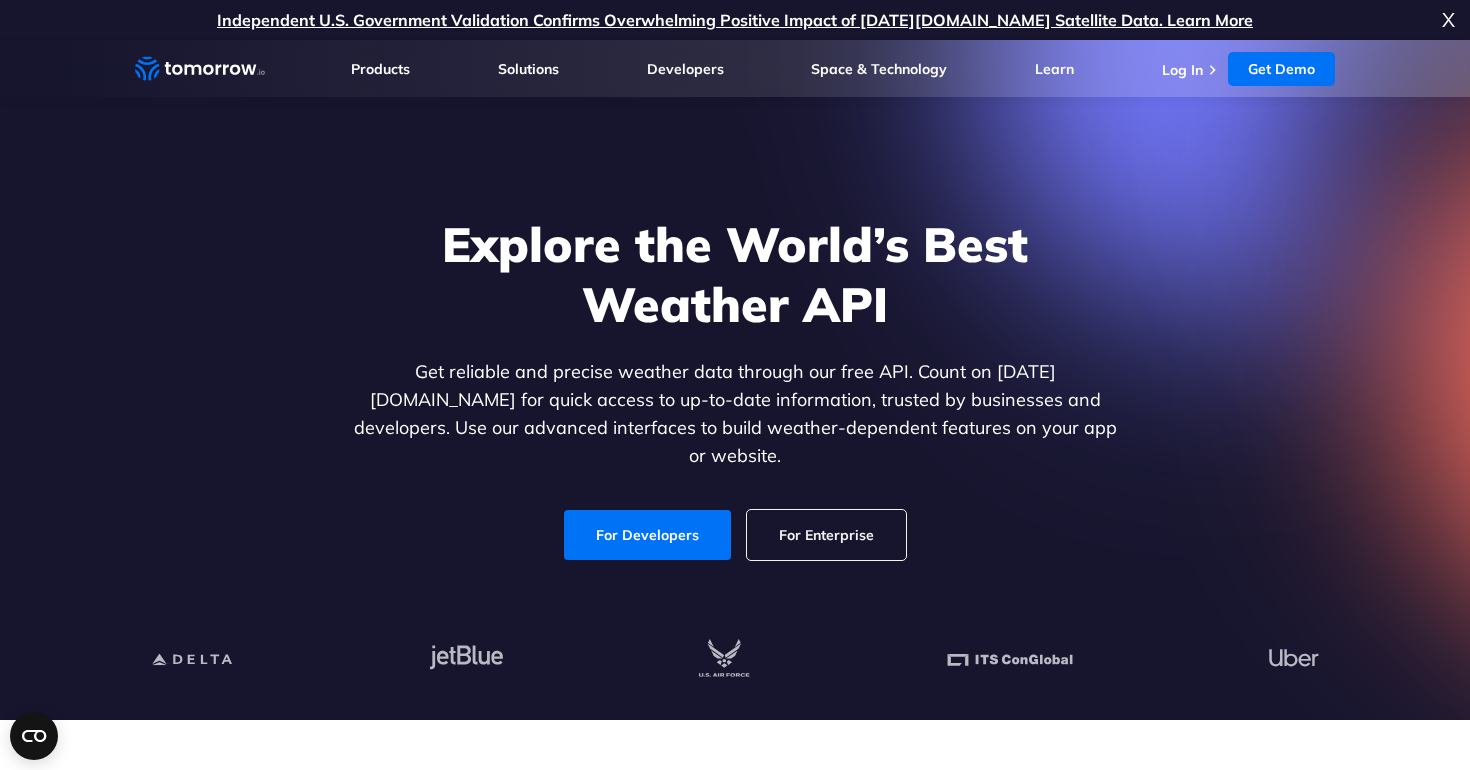 scroll, scrollTop: 0, scrollLeft: 0, axis: both 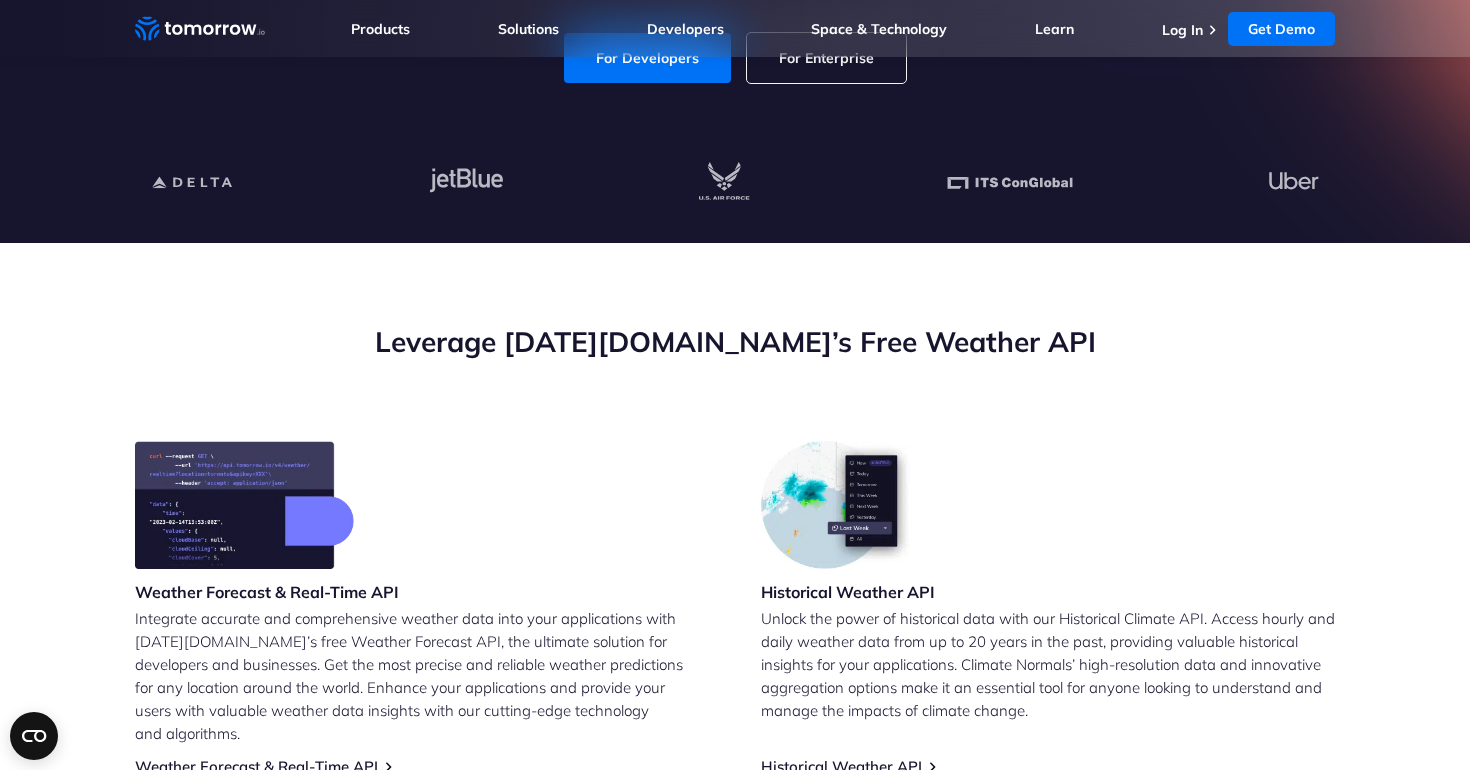 click at bounding box center [839, 505] 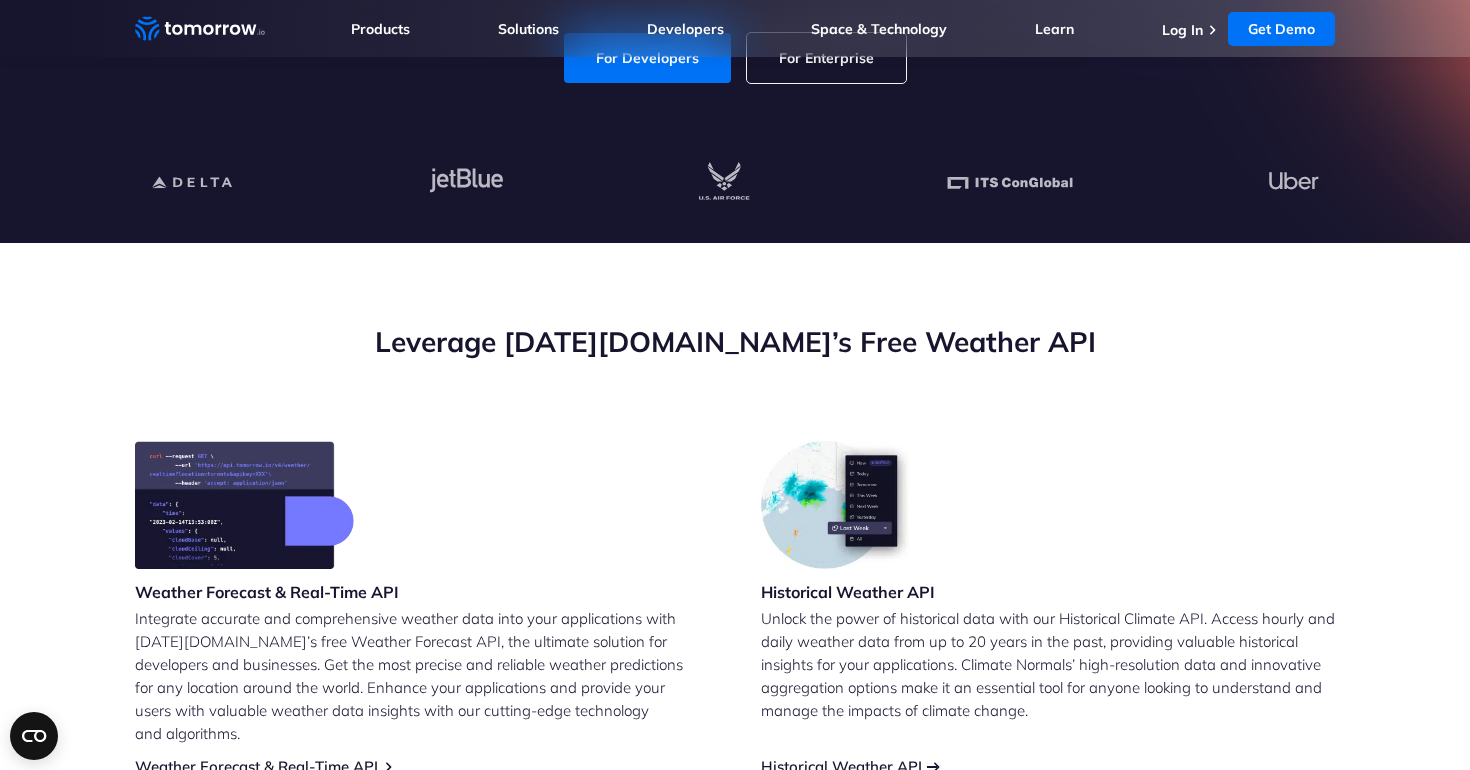 click on "Historical Weather API" at bounding box center [841, 766] 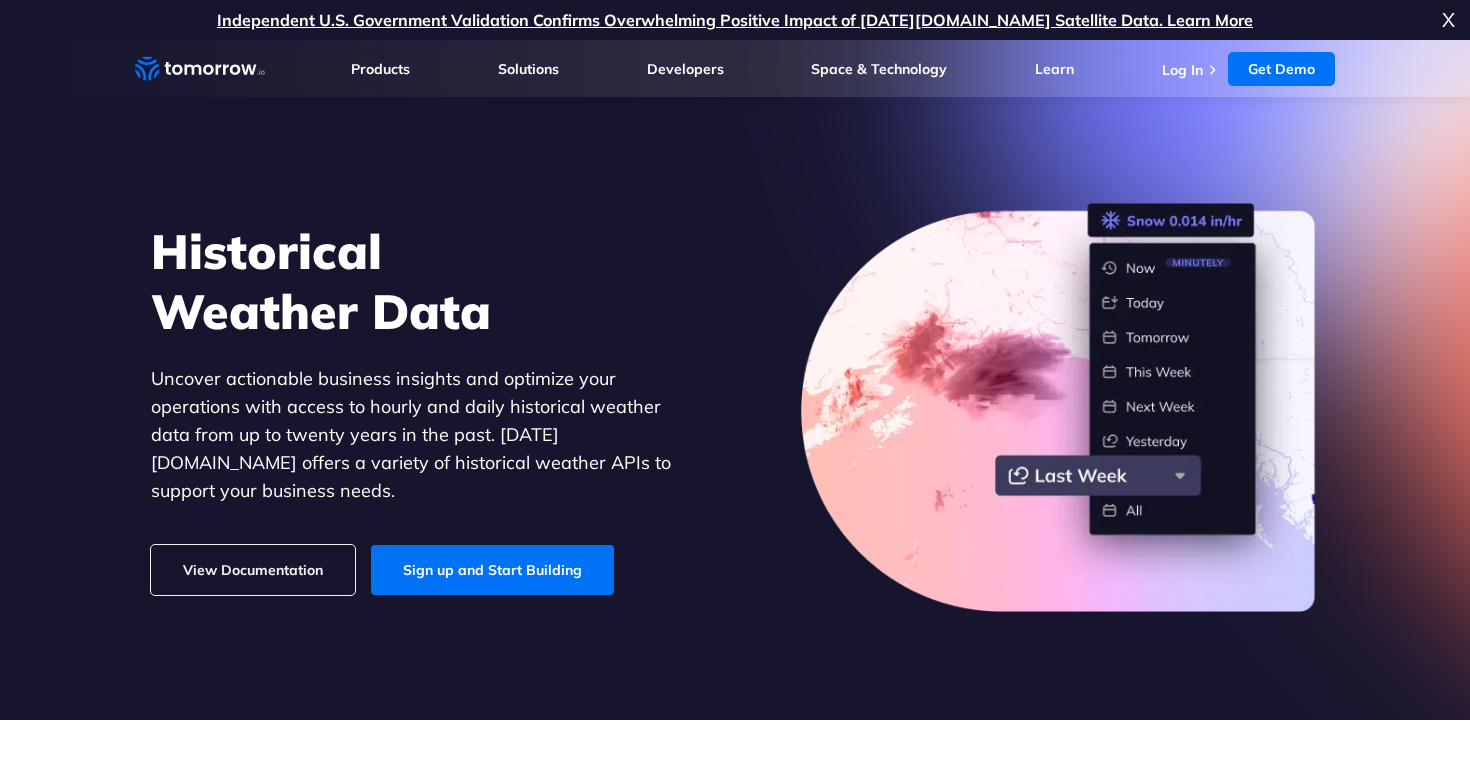 scroll, scrollTop: 293, scrollLeft: 0, axis: vertical 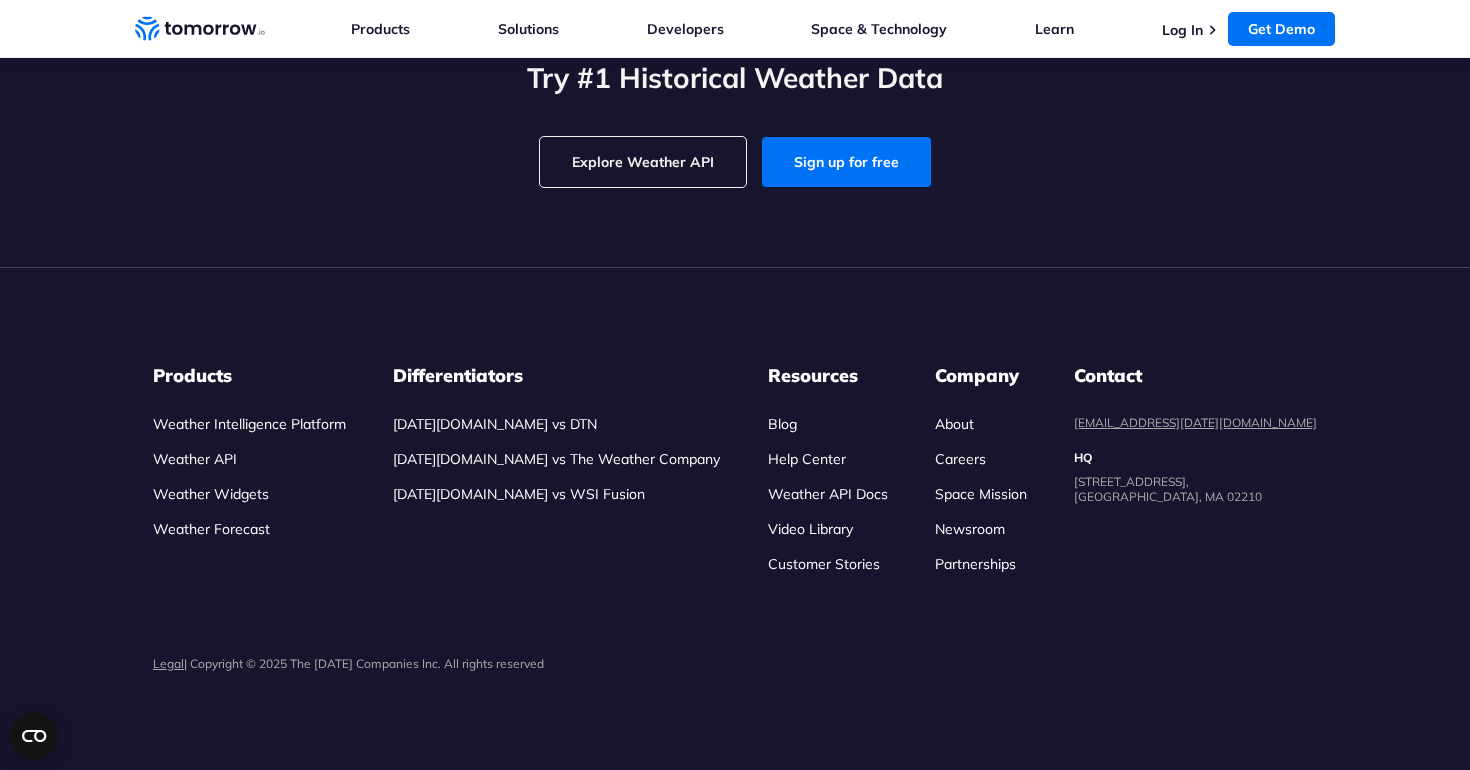 click on "2.93" at bounding box center [1099, -290] 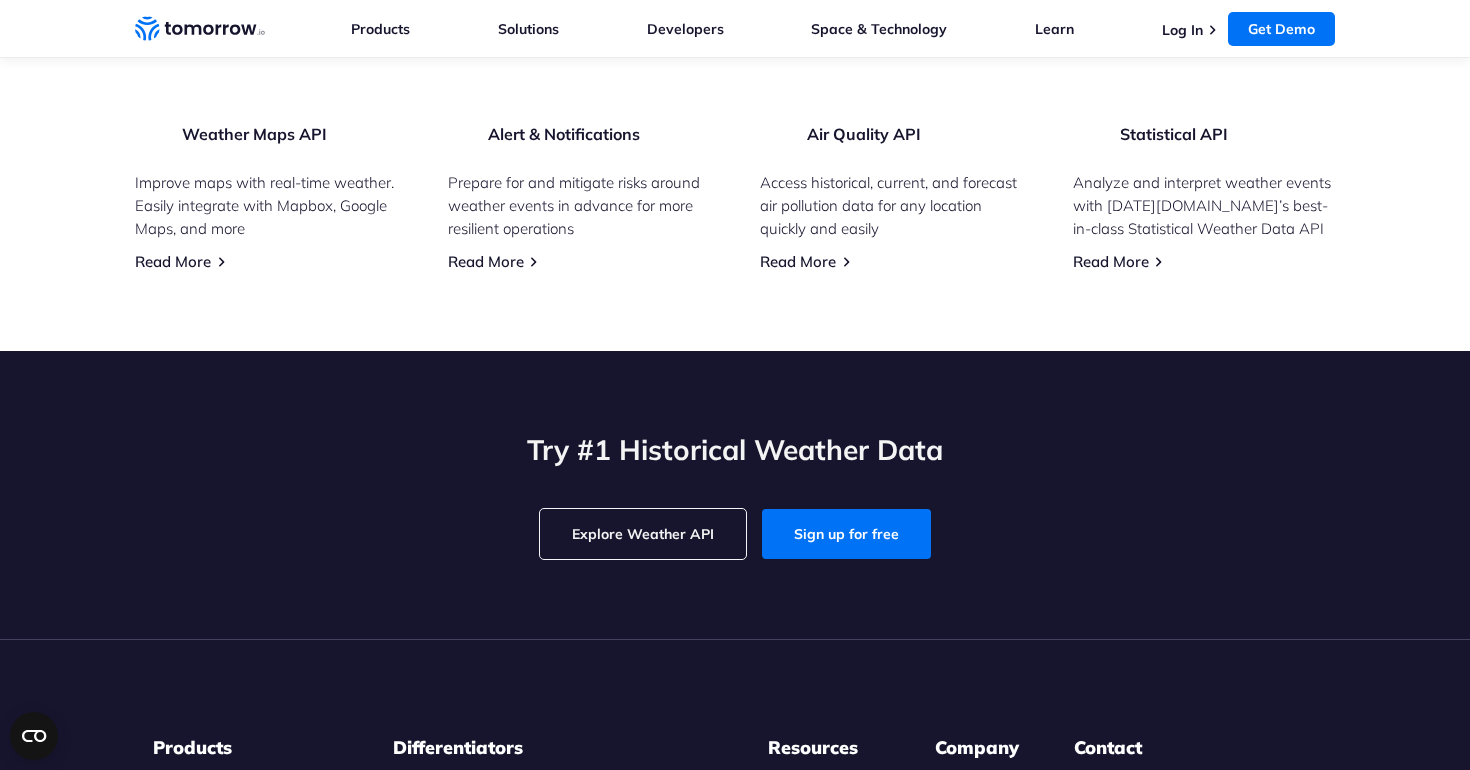 click on "FRI" at bounding box center [758, -665] 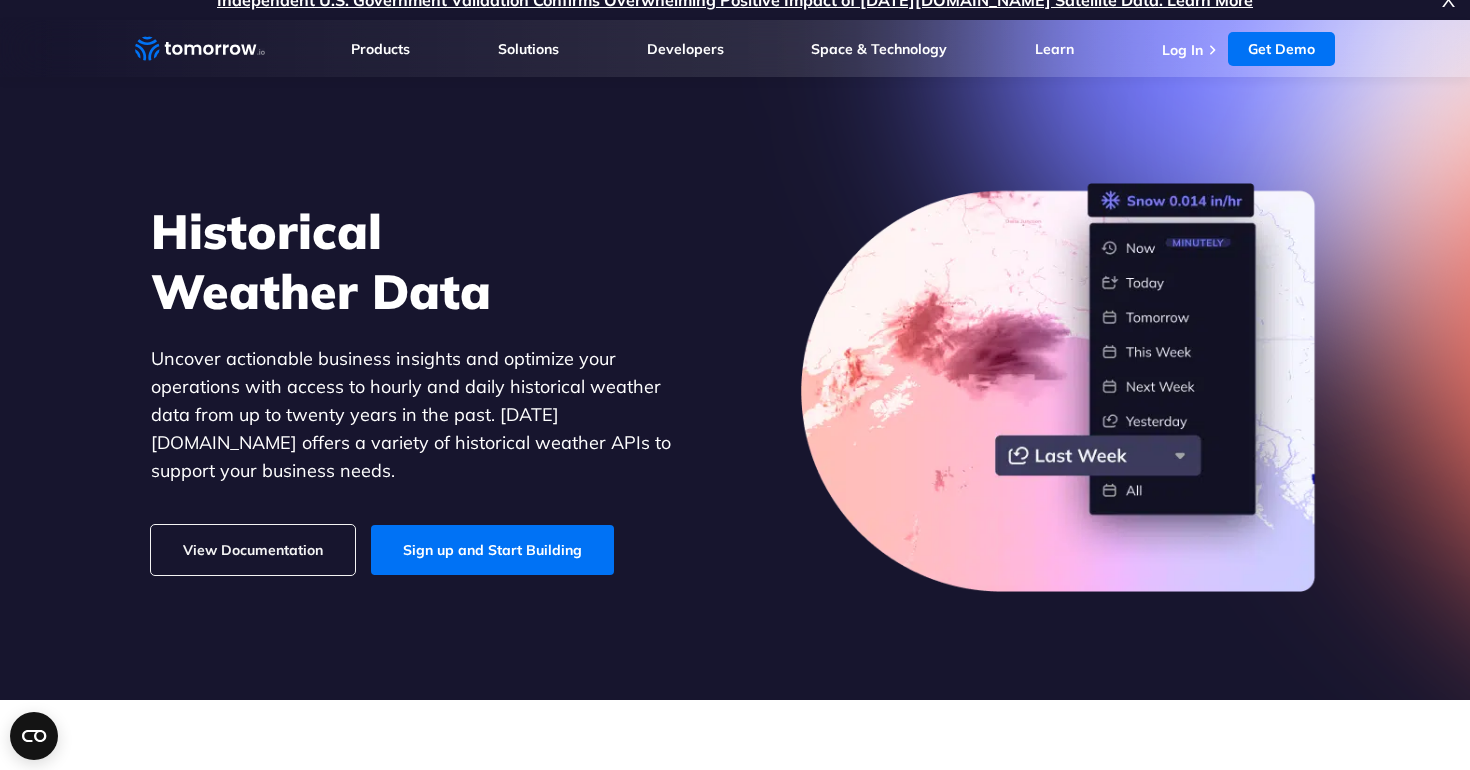 scroll, scrollTop: 0, scrollLeft: 0, axis: both 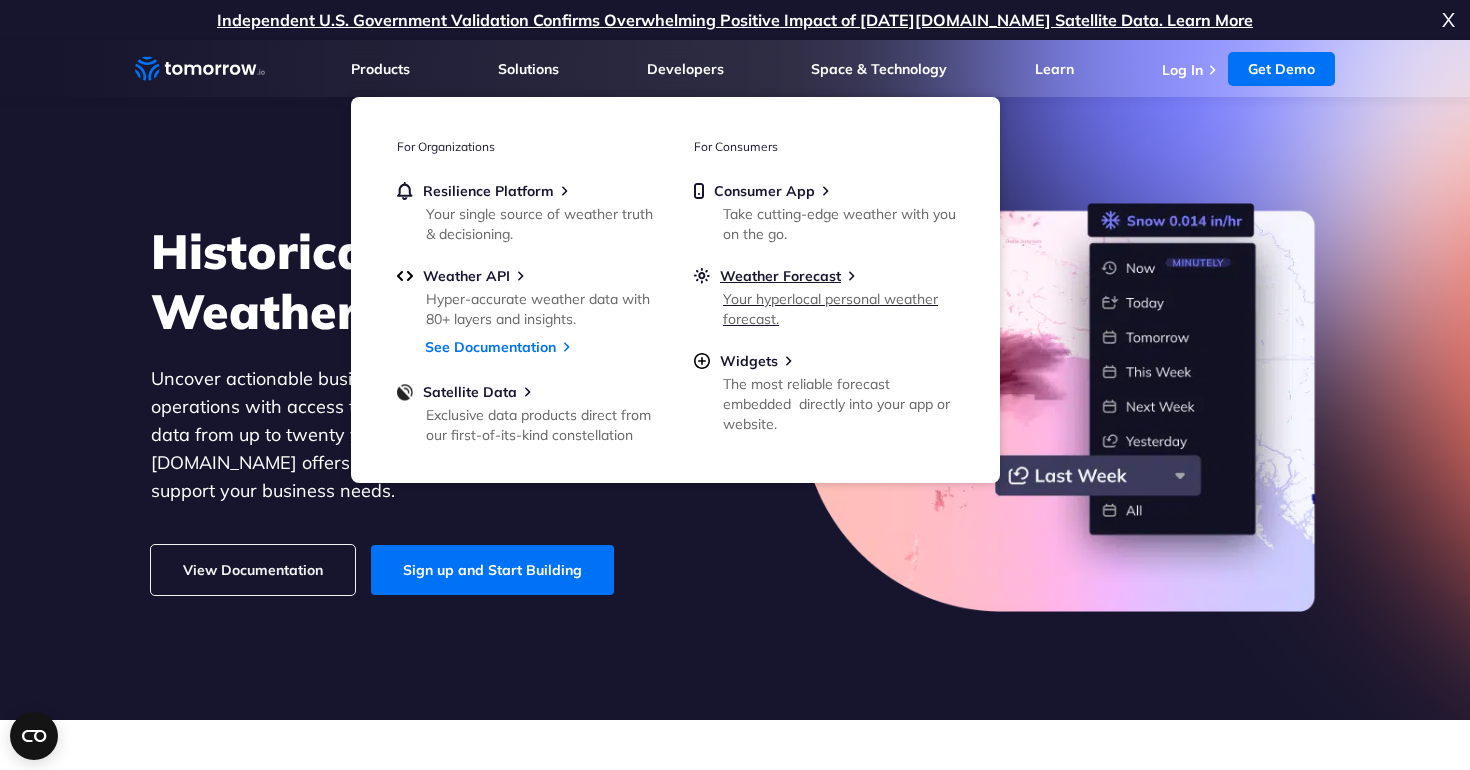 click on "Your hyperlocal personal weather forecast." at bounding box center (839, 309) 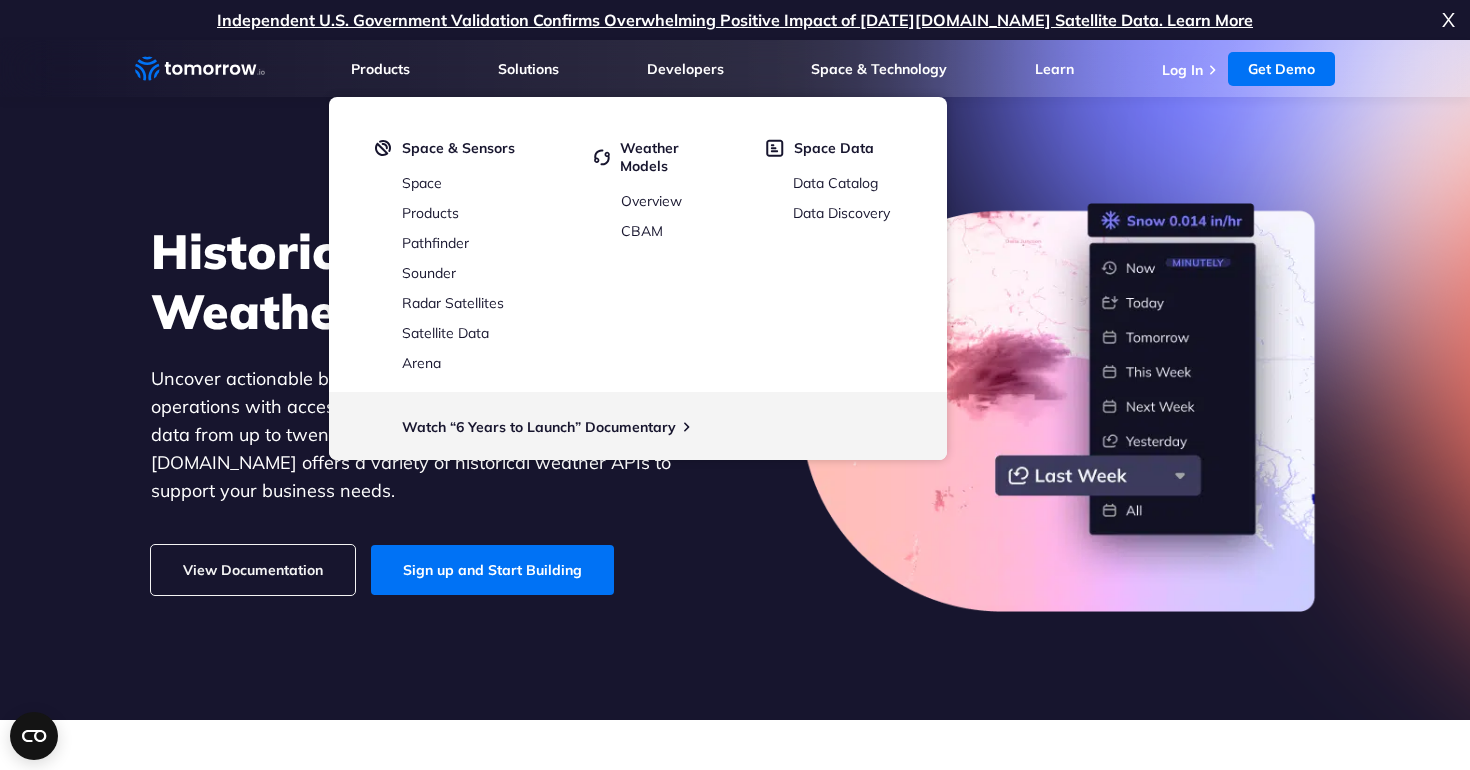 click at bounding box center [1387, -14] 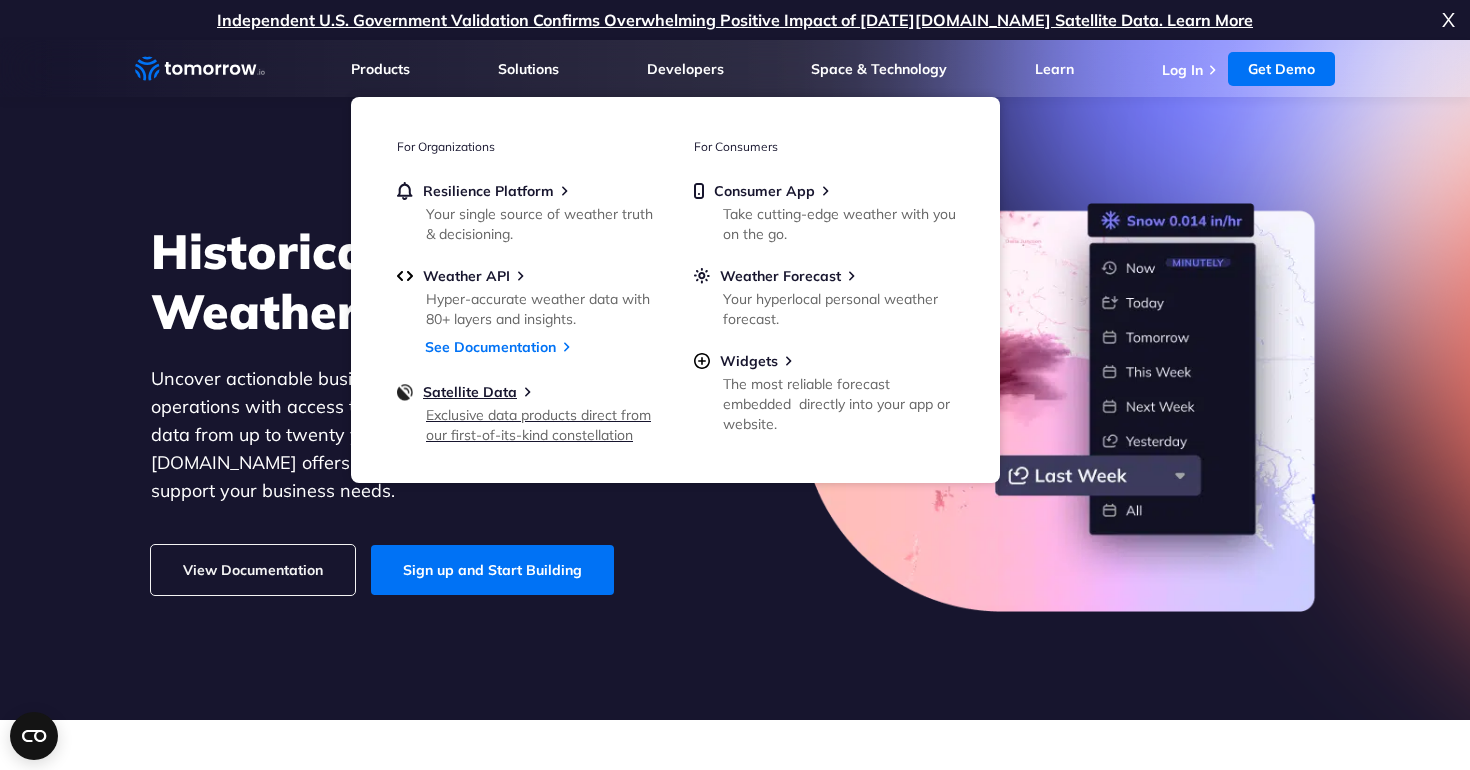 click on "Exclusive data products direct from our first-of-its-kind constellation" at bounding box center (542, 425) 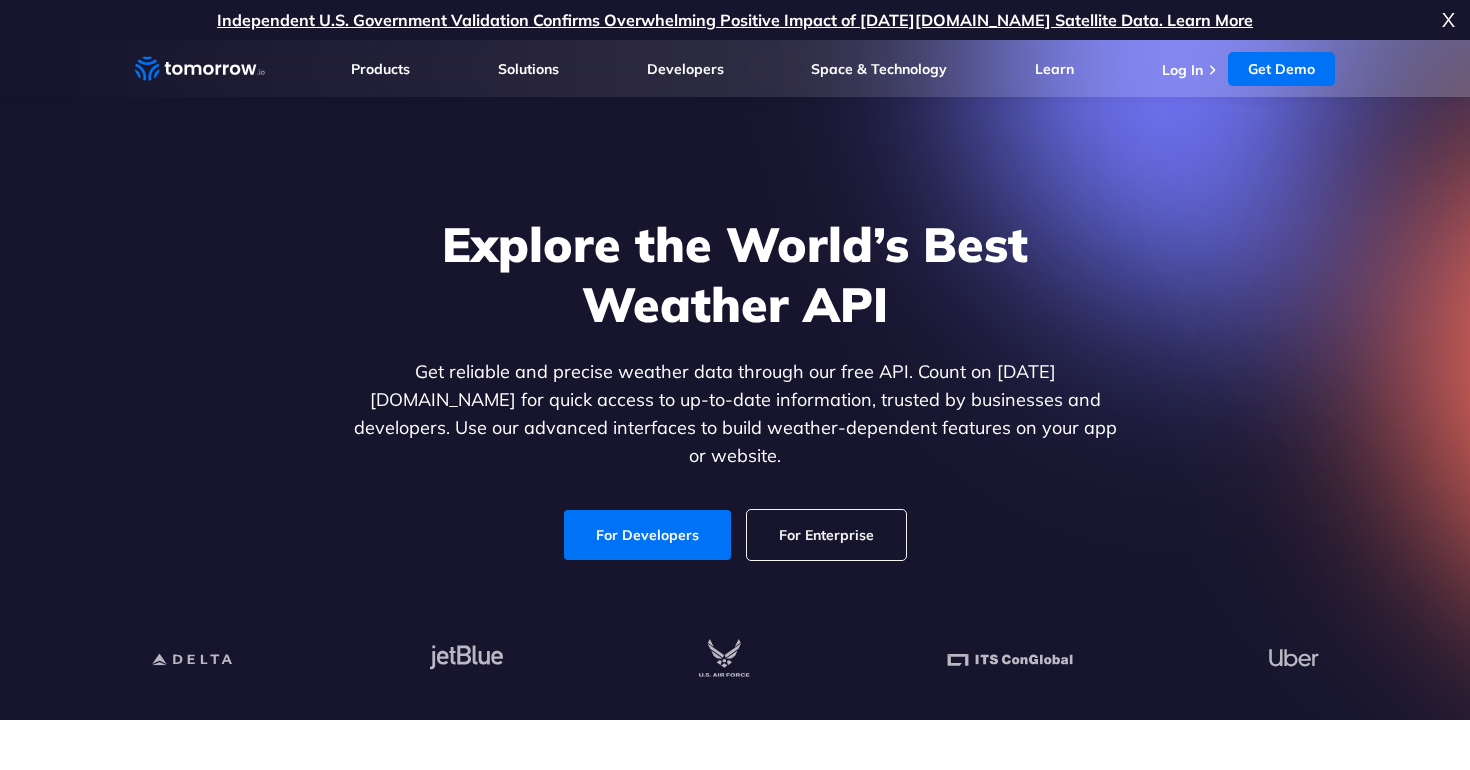 scroll, scrollTop: 0, scrollLeft: 0, axis: both 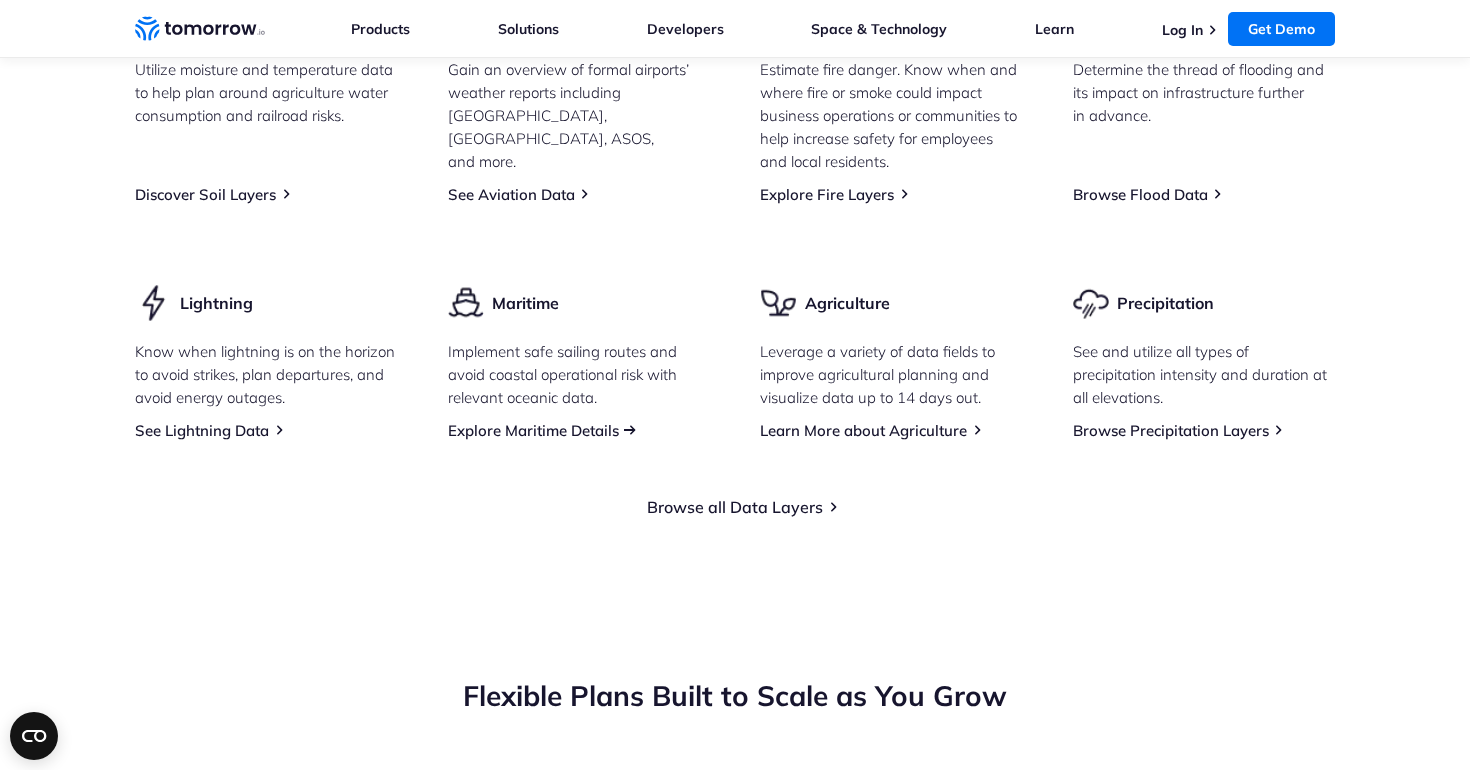 click on "Explore Maritime Details" at bounding box center (533, 430) 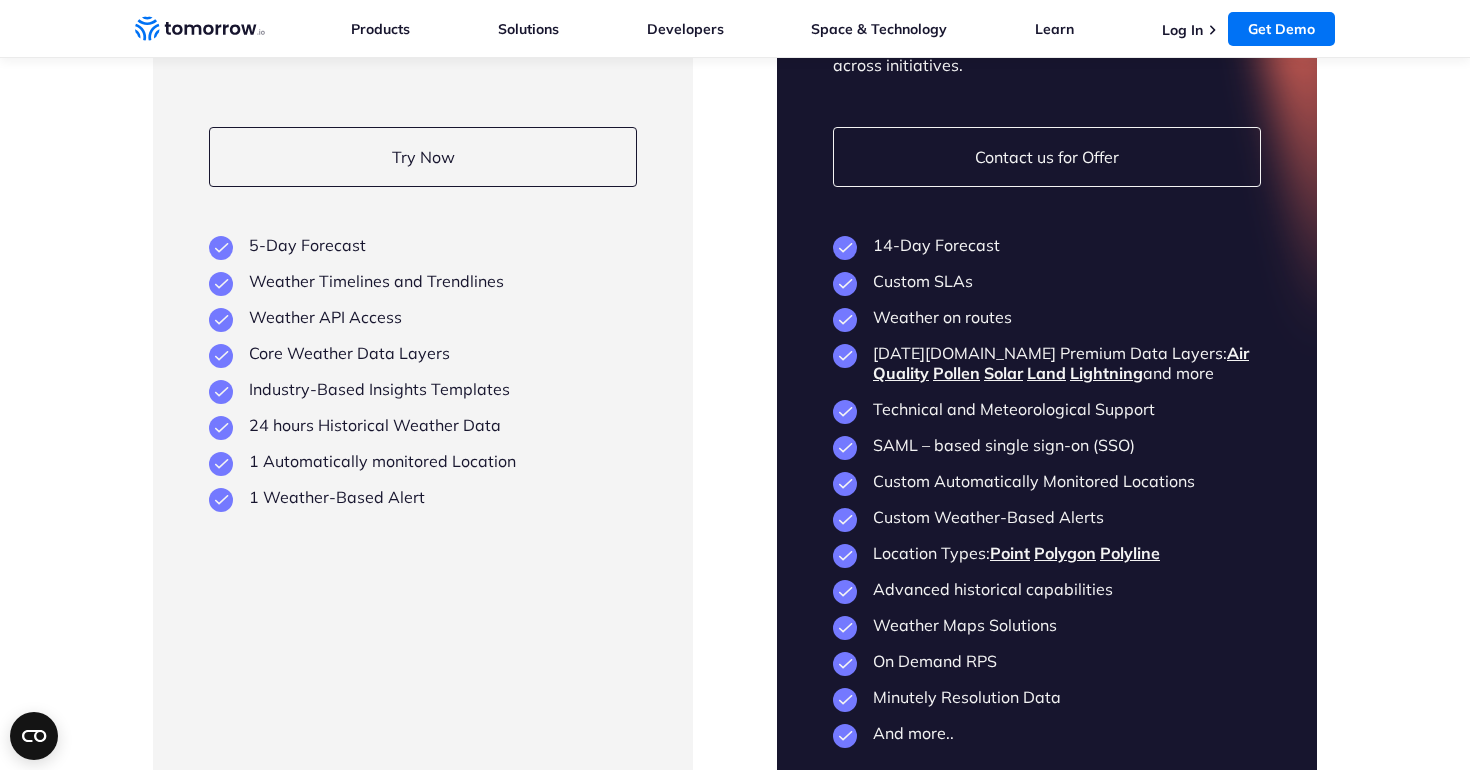 scroll, scrollTop: 3793, scrollLeft: 0, axis: vertical 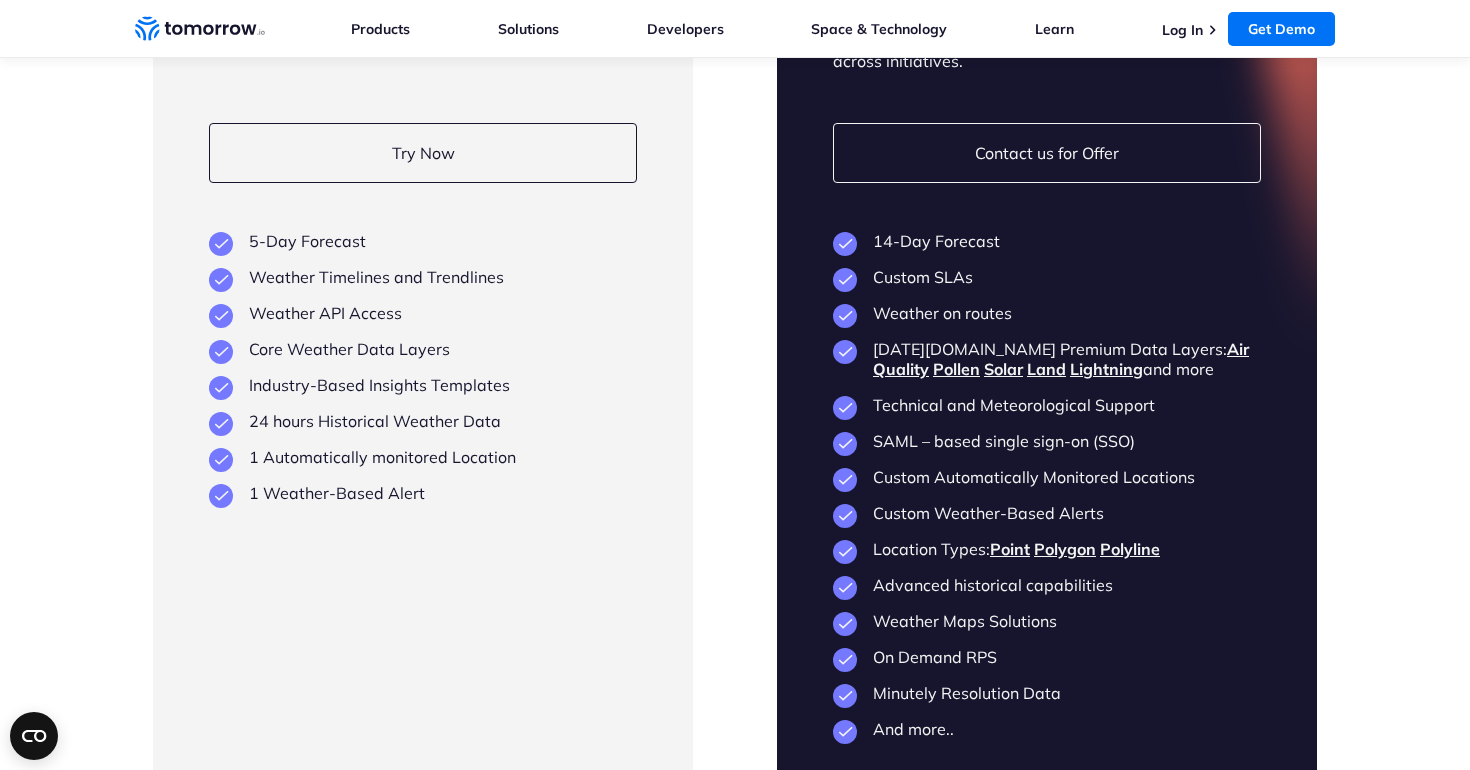 click on "Weather on routes" at bounding box center (1047, 313) 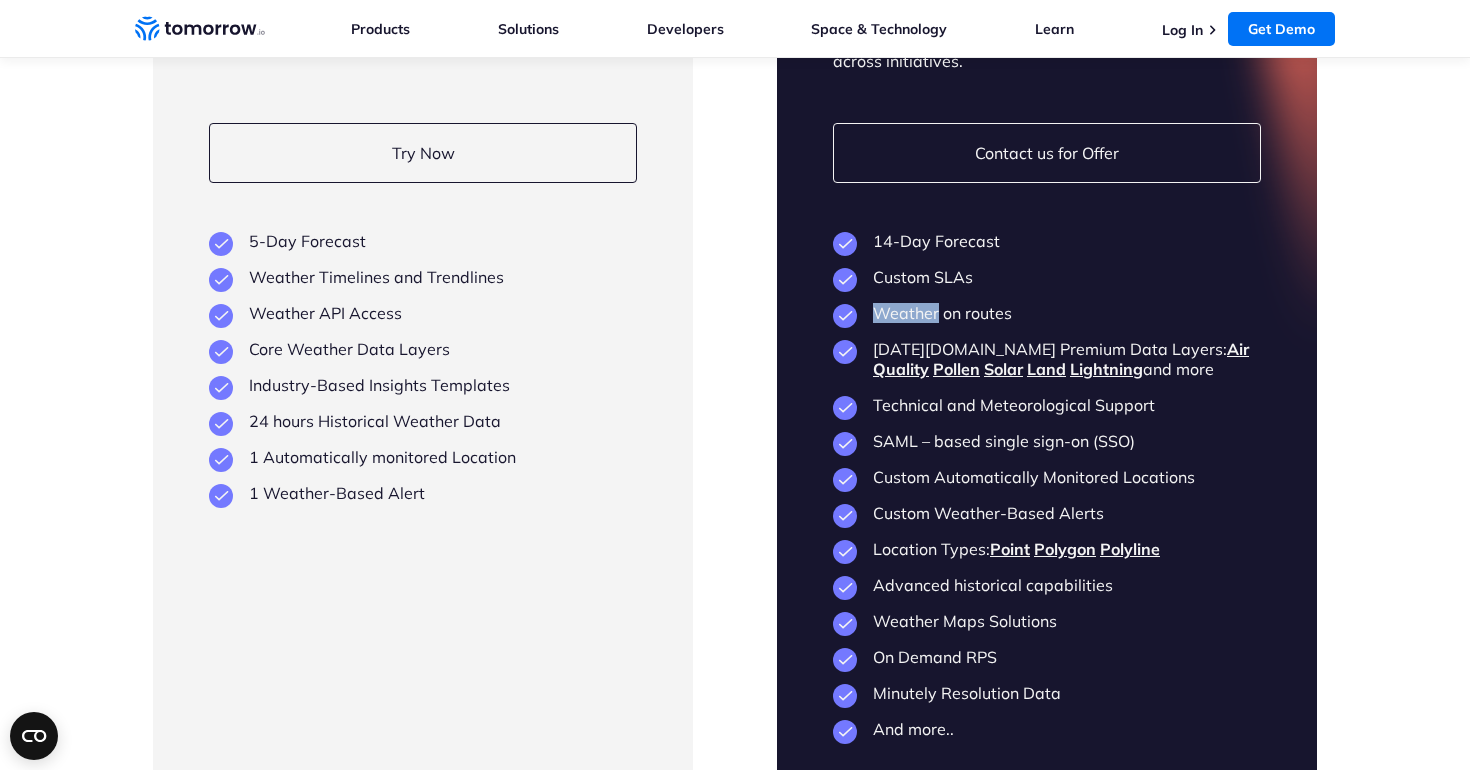 click on "Weather on routes" at bounding box center [1047, 313] 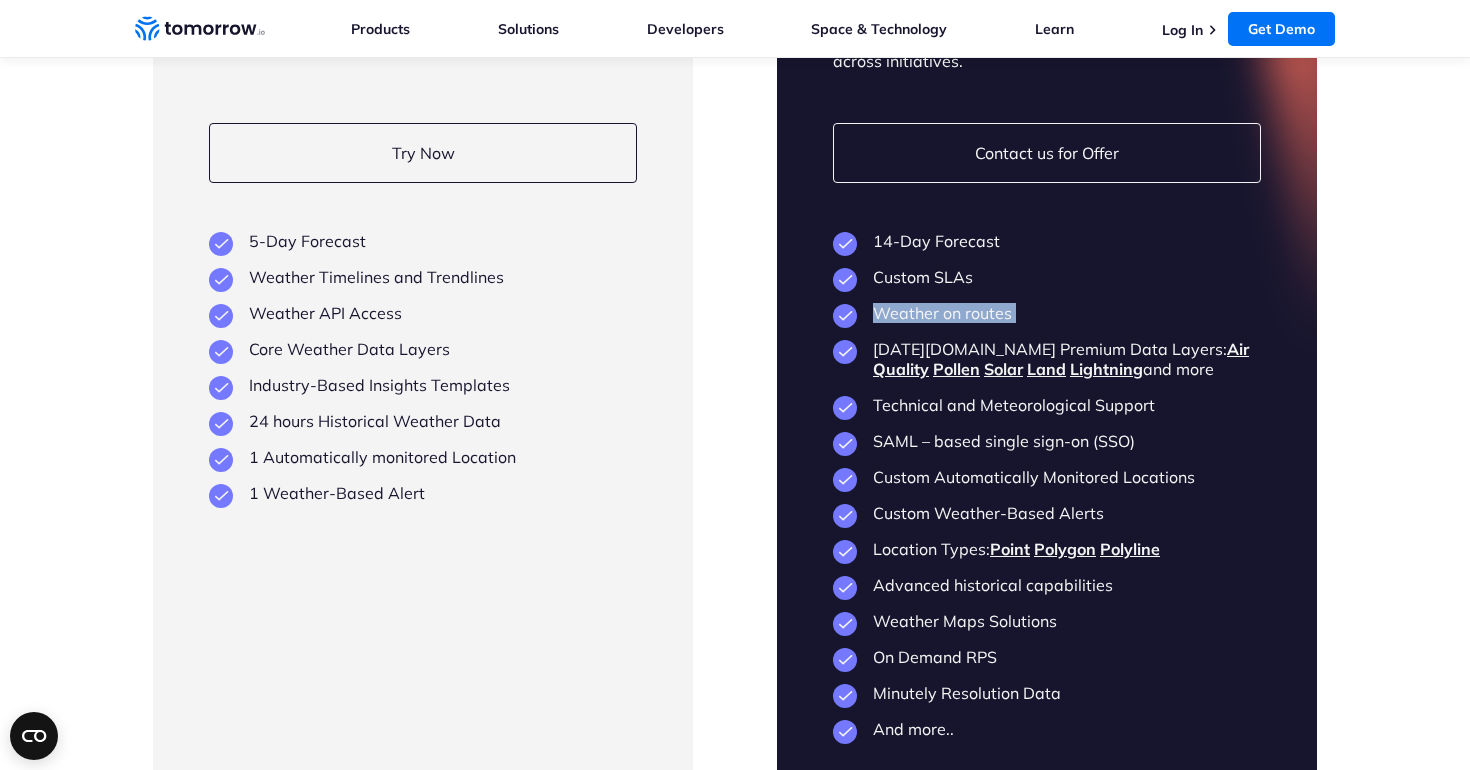 click on "Weather on routes" at bounding box center [1047, 313] 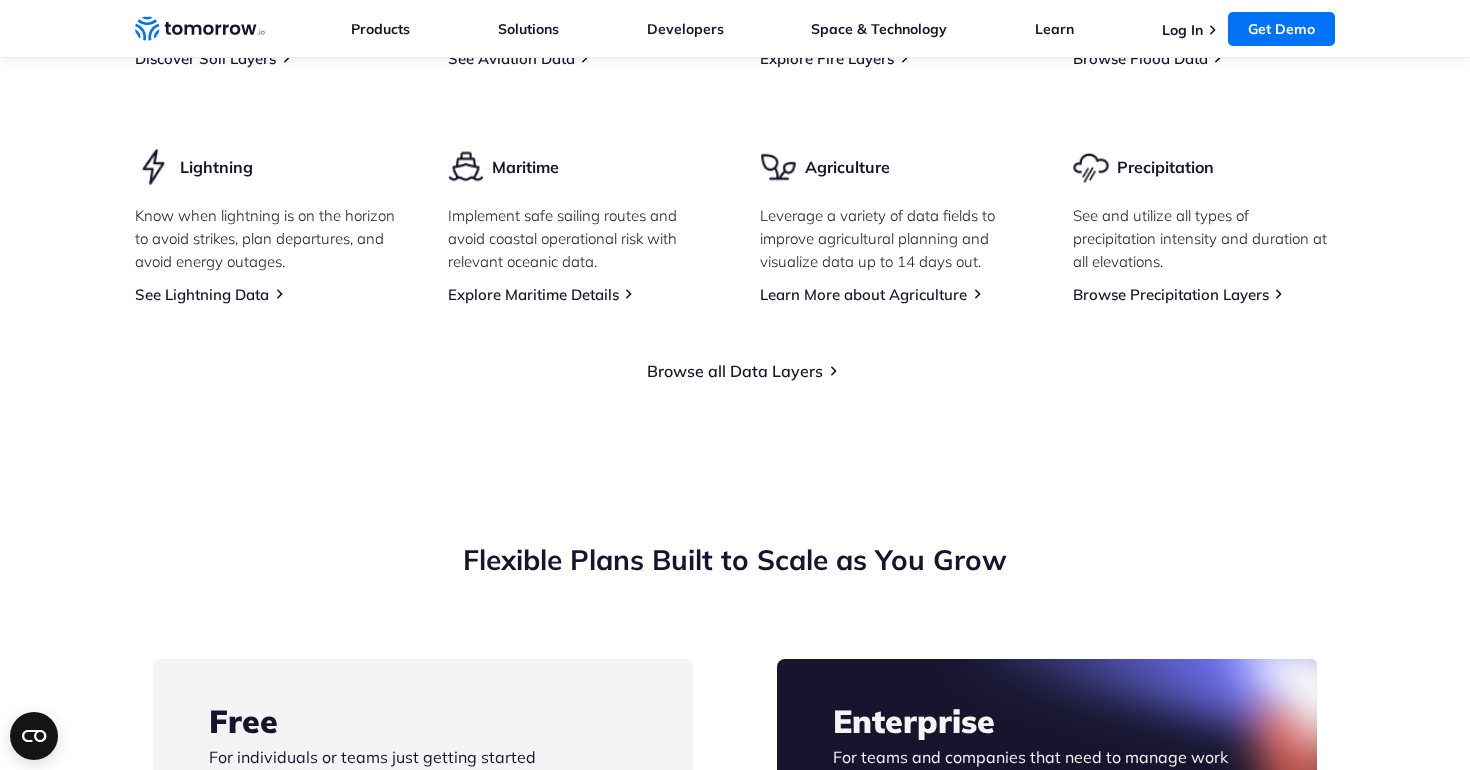scroll, scrollTop: 3729, scrollLeft: 0, axis: vertical 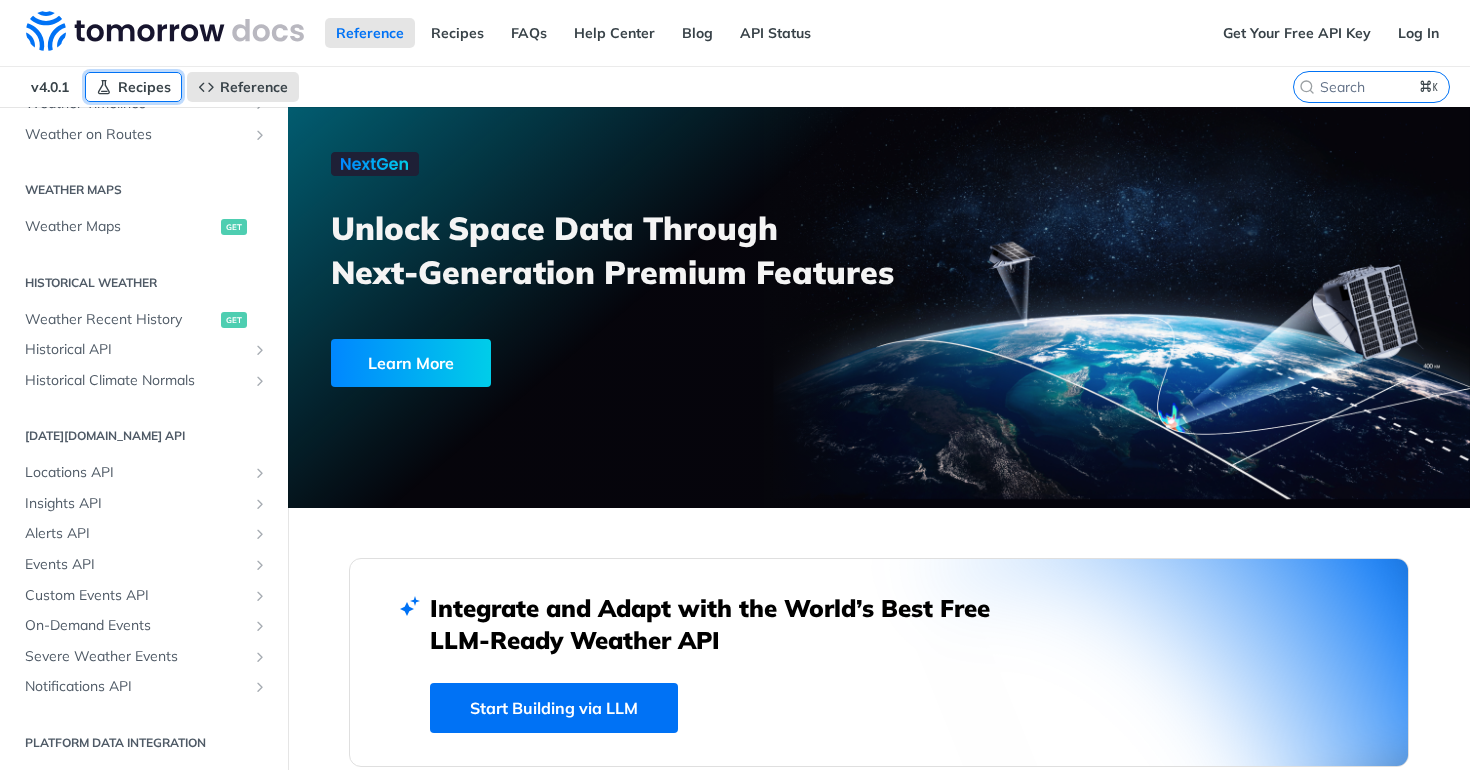 click on "Recipes" at bounding box center (144, 87) 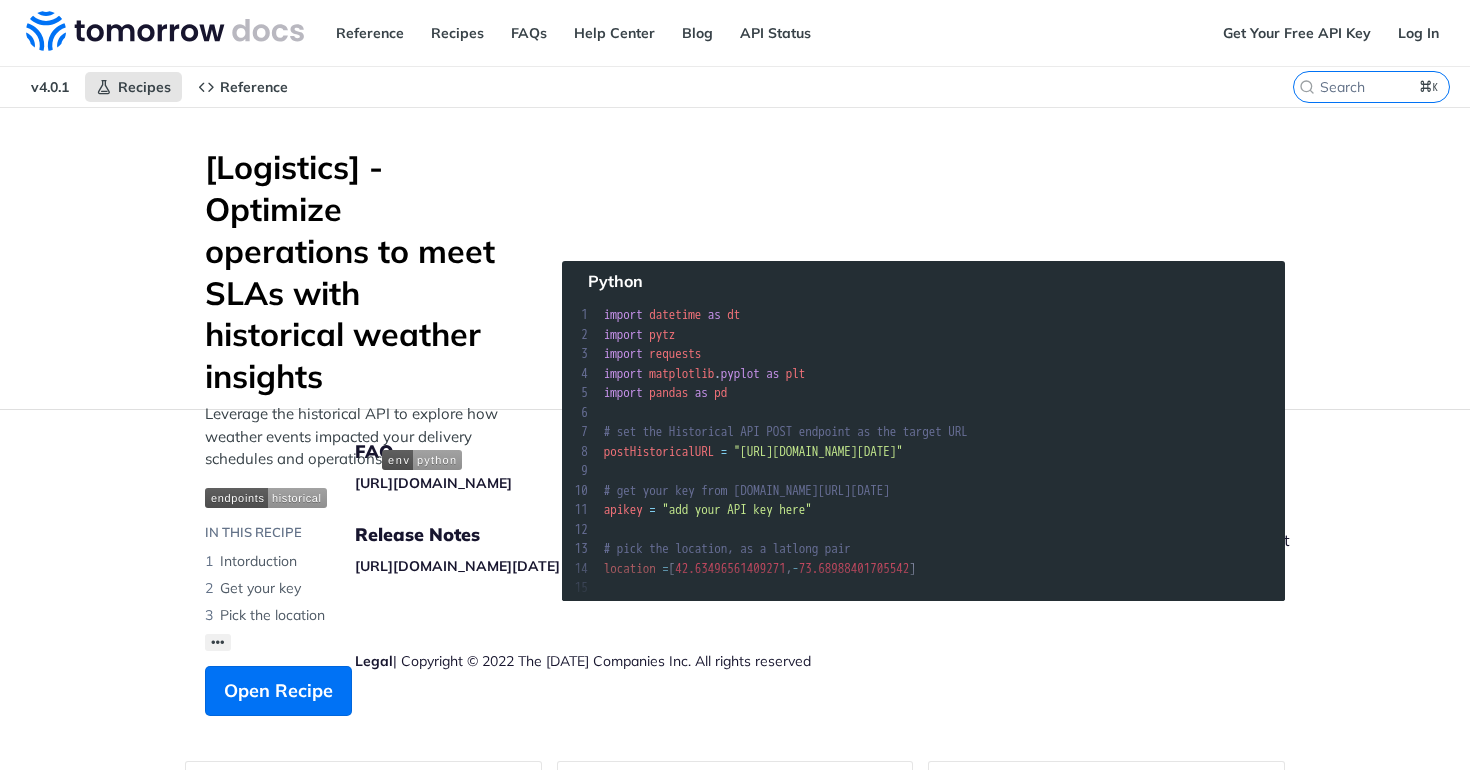 click on "v4.0.1" at bounding box center (50, 87) 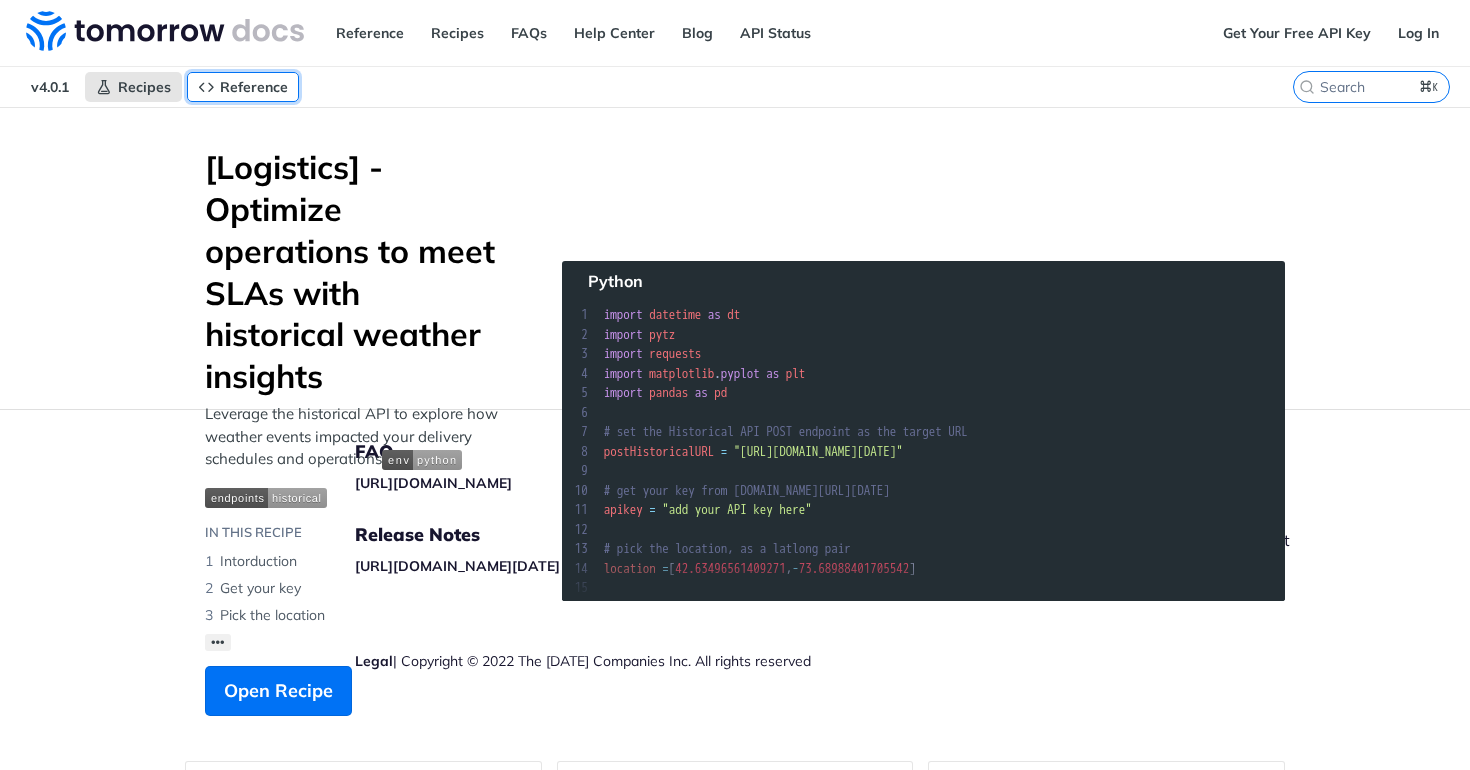 click on "Reference" at bounding box center (254, 87) 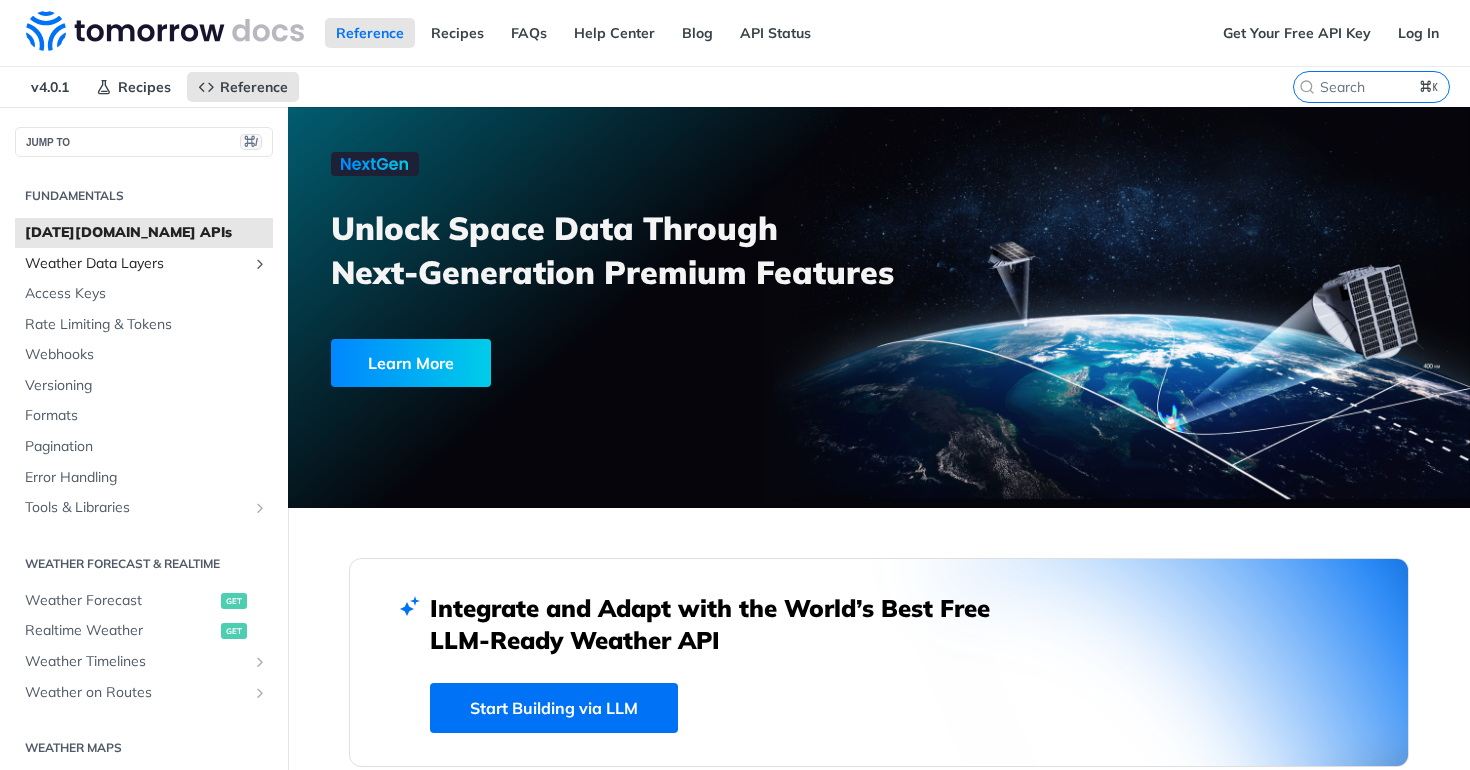 click on "Weather Data Layers" at bounding box center [136, 264] 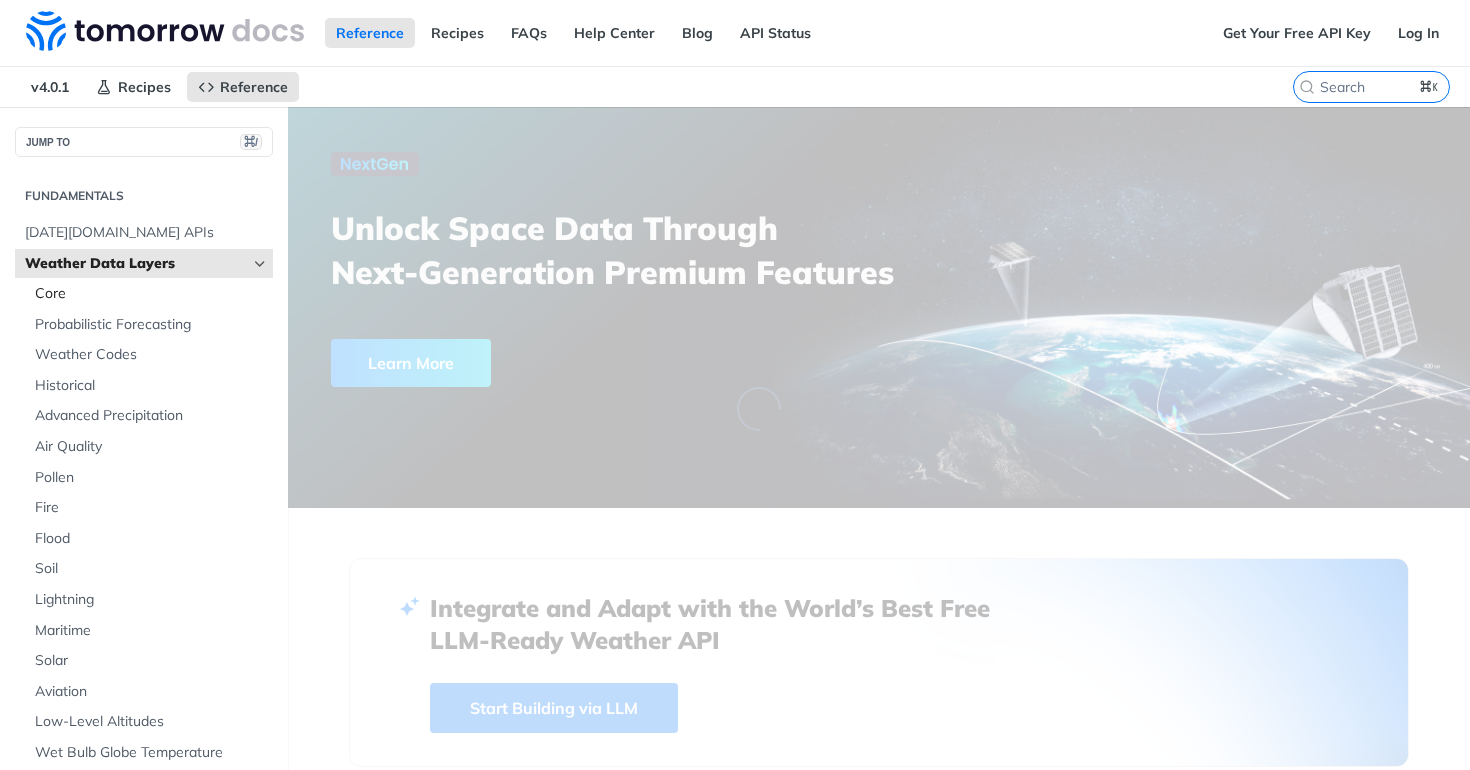 click on "Core" at bounding box center (151, 294) 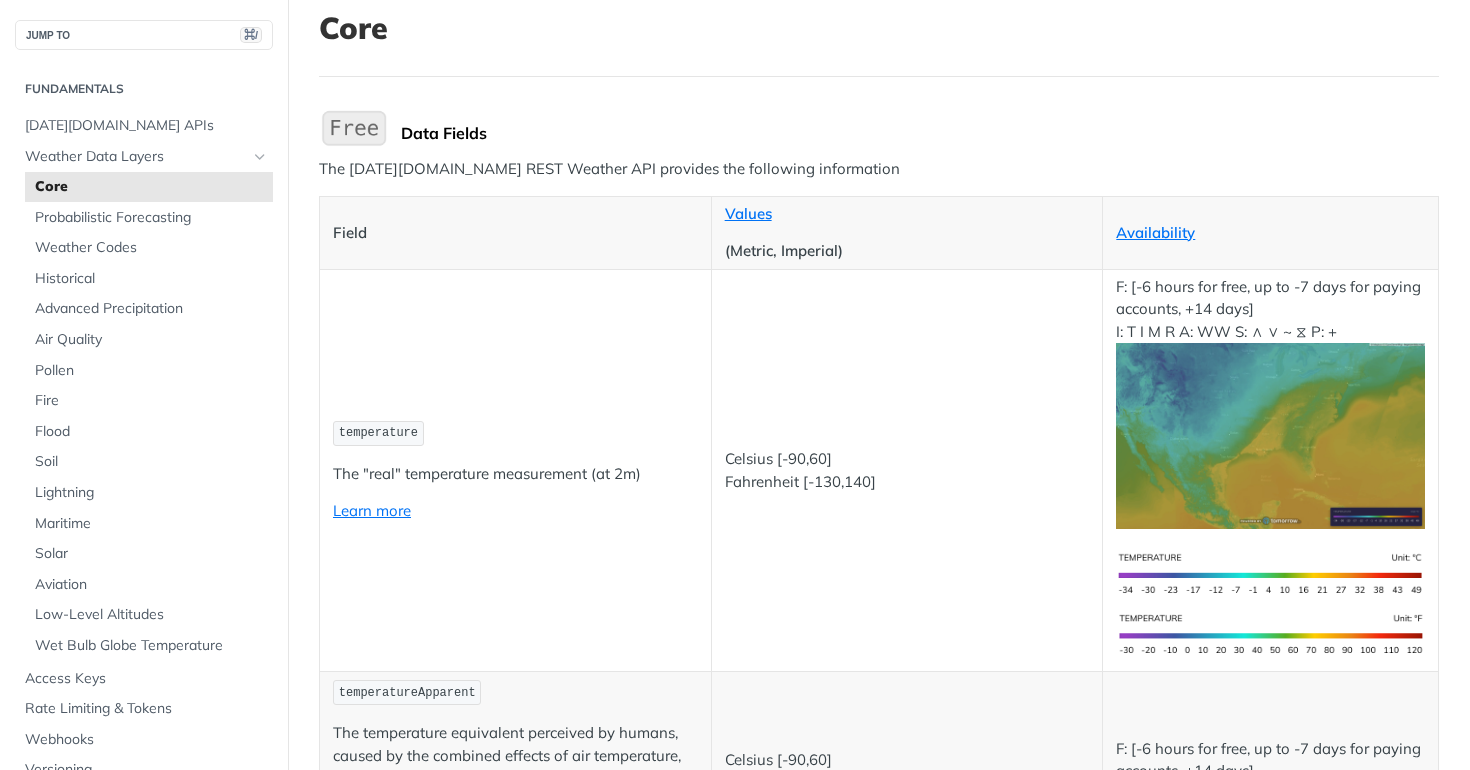 scroll, scrollTop: 0, scrollLeft: 0, axis: both 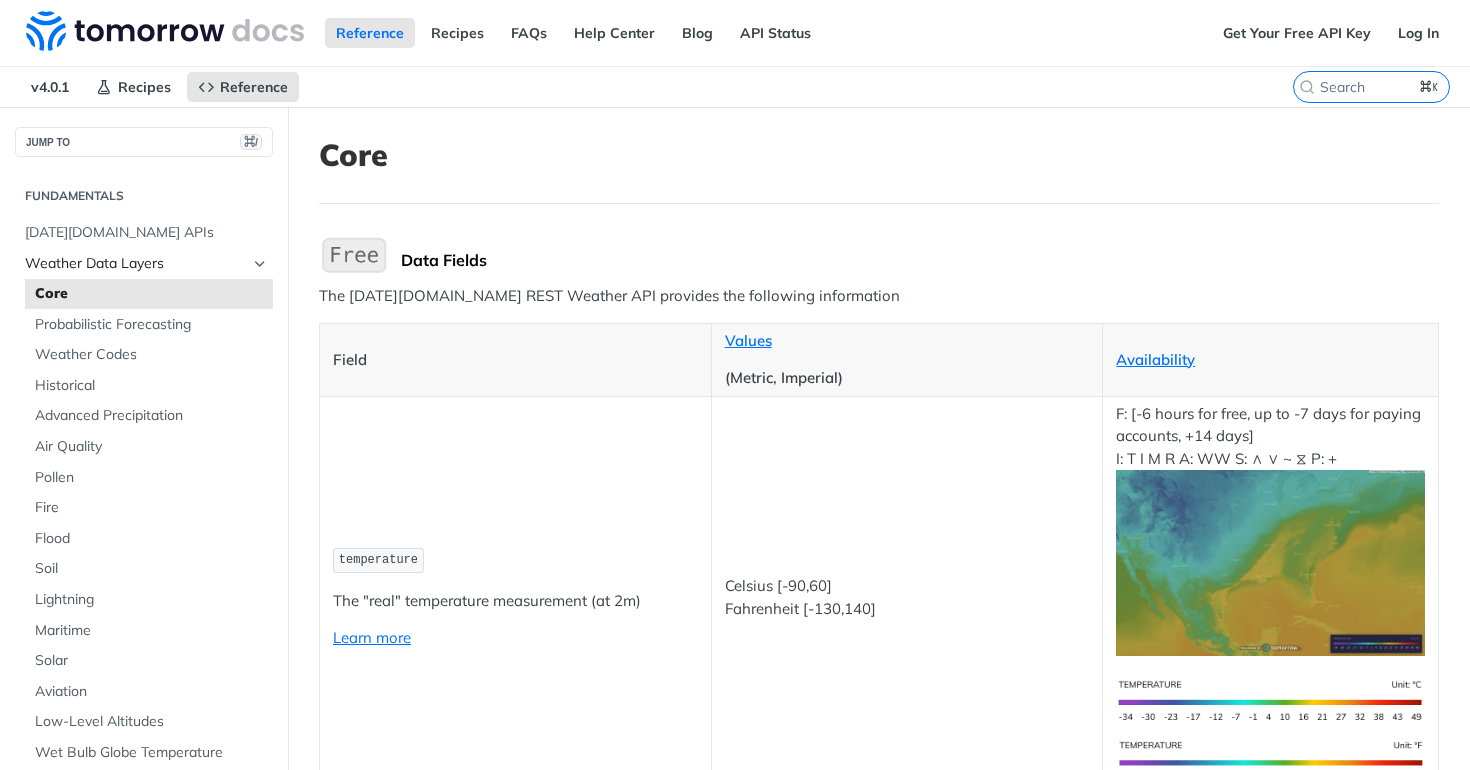 click on "Weather Data Layers" at bounding box center (136, 264) 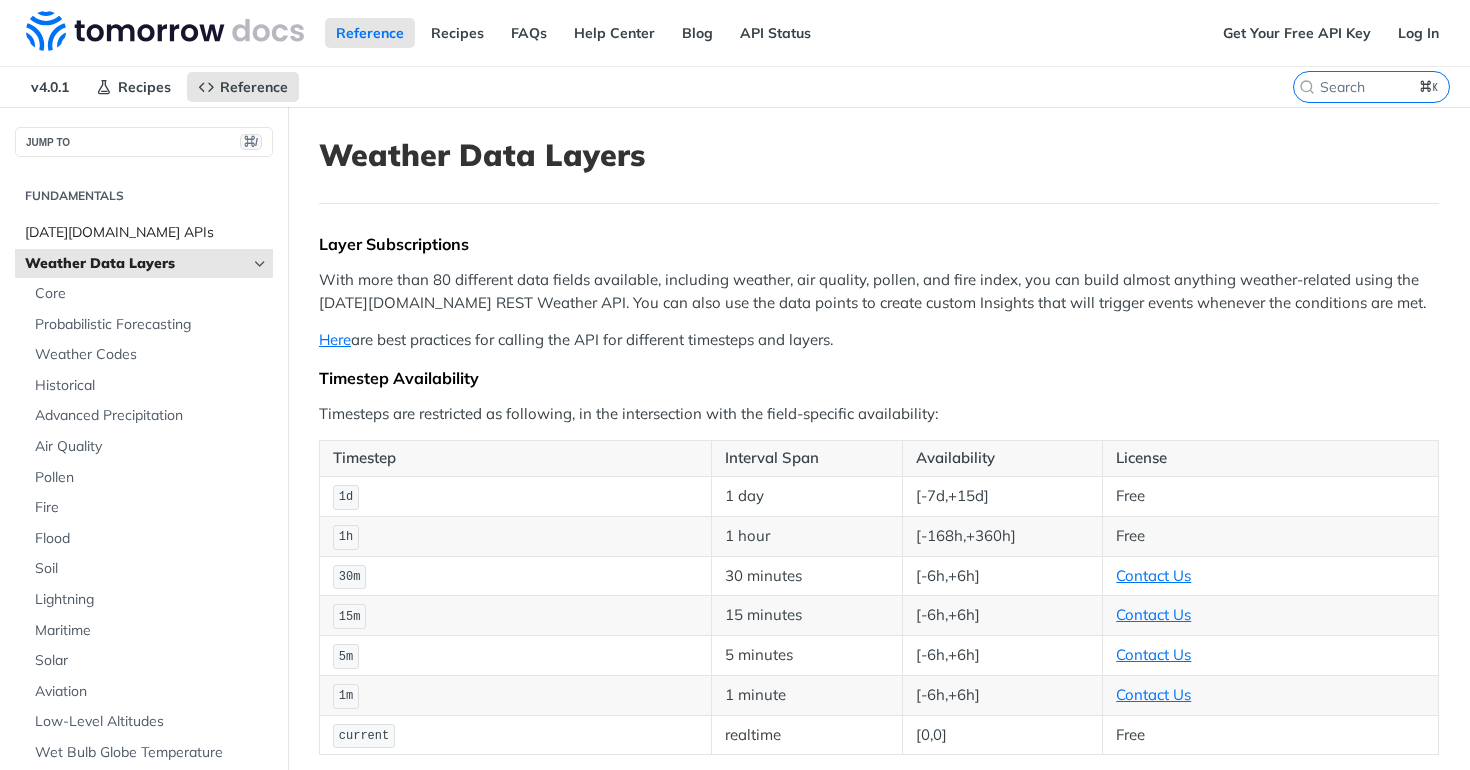 click on "[DATE][DOMAIN_NAME] APIs" at bounding box center [146, 233] 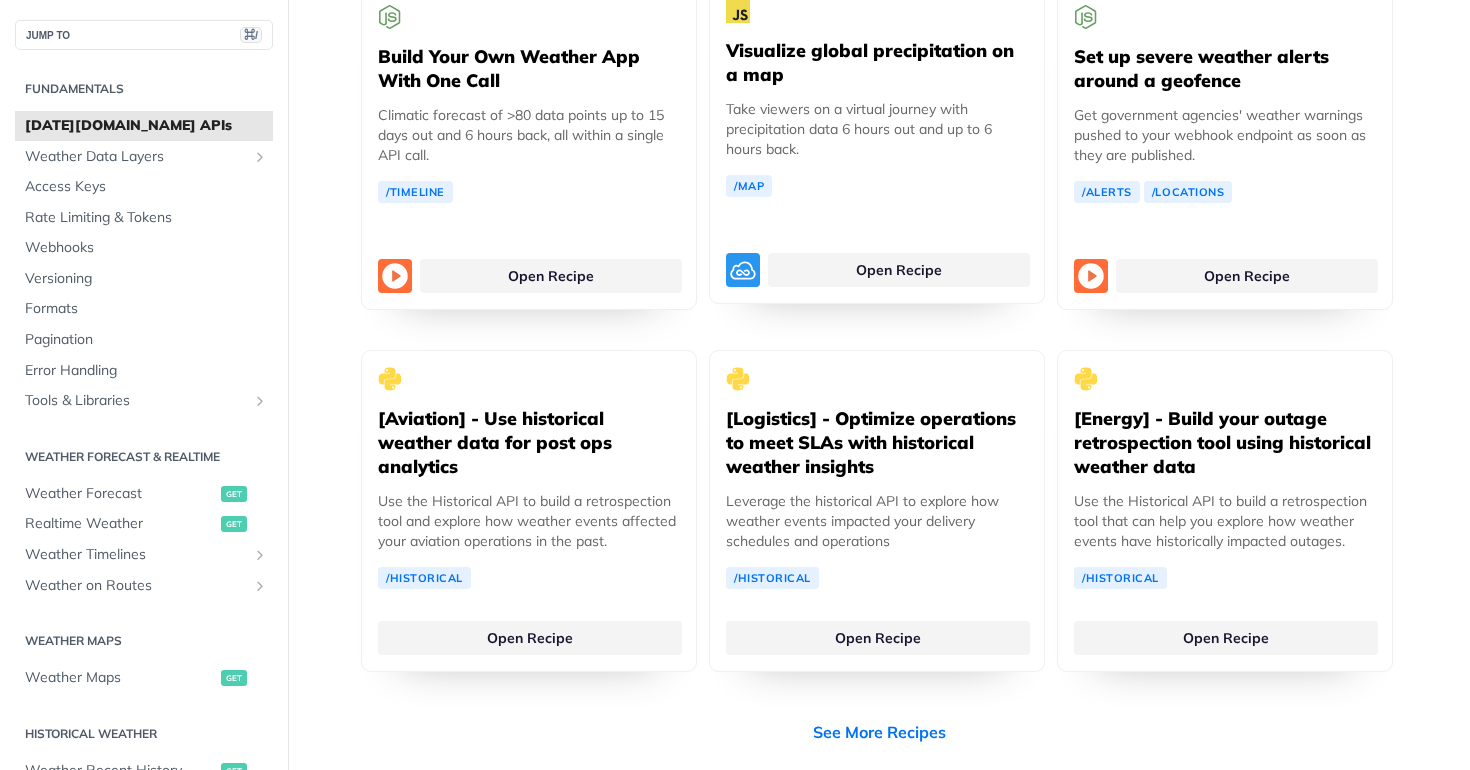 scroll, scrollTop: 3973, scrollLeft: 0, axis: vertical 